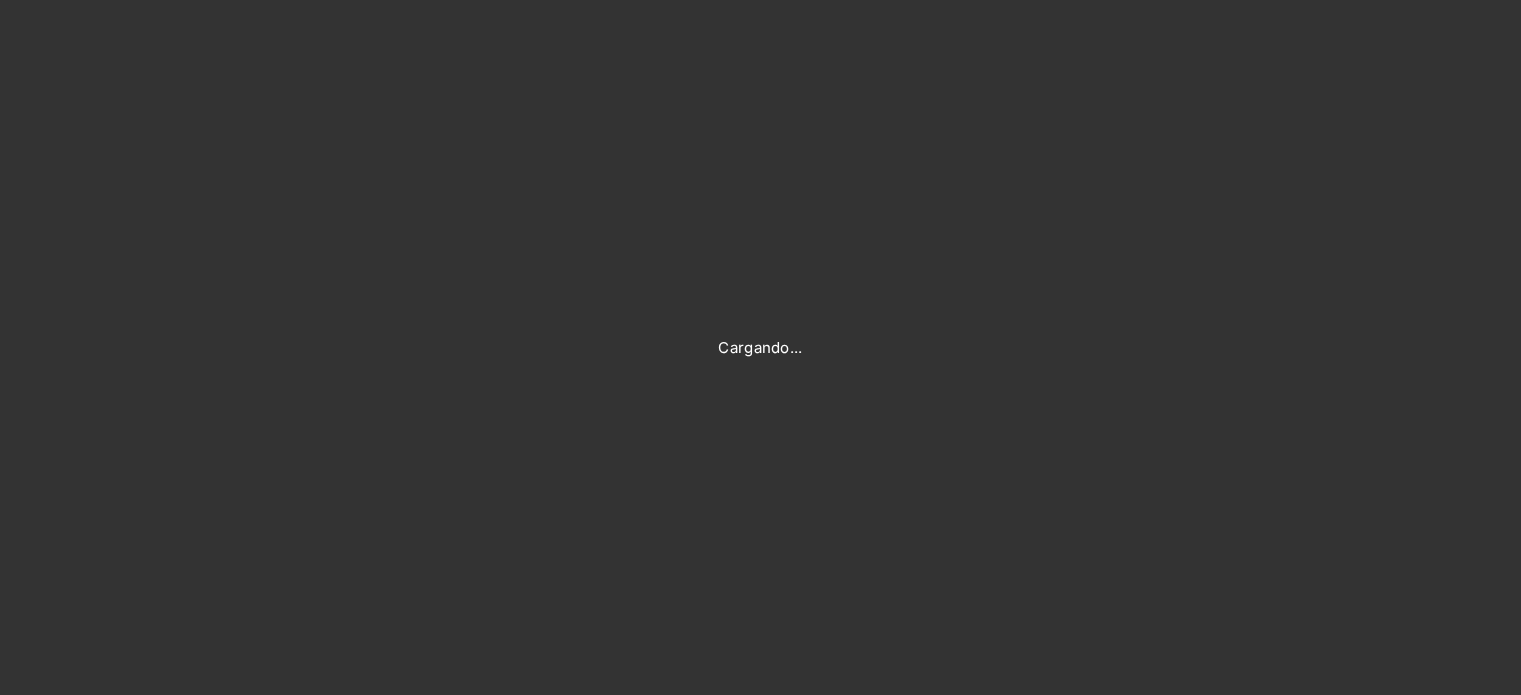 scroll, scrollTop: 0, scrollLeft: 0, axis: both 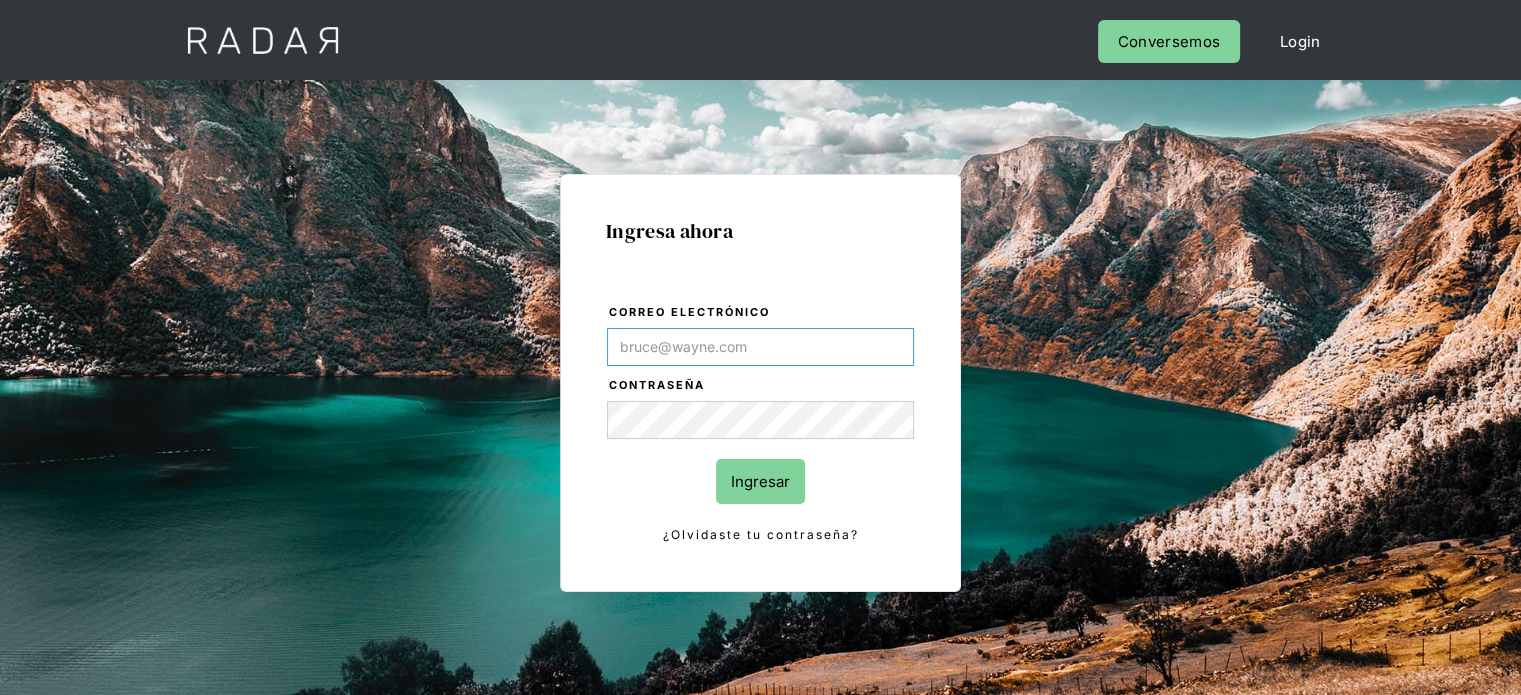 type on "[USERNAME]@[DOMAIN].com" 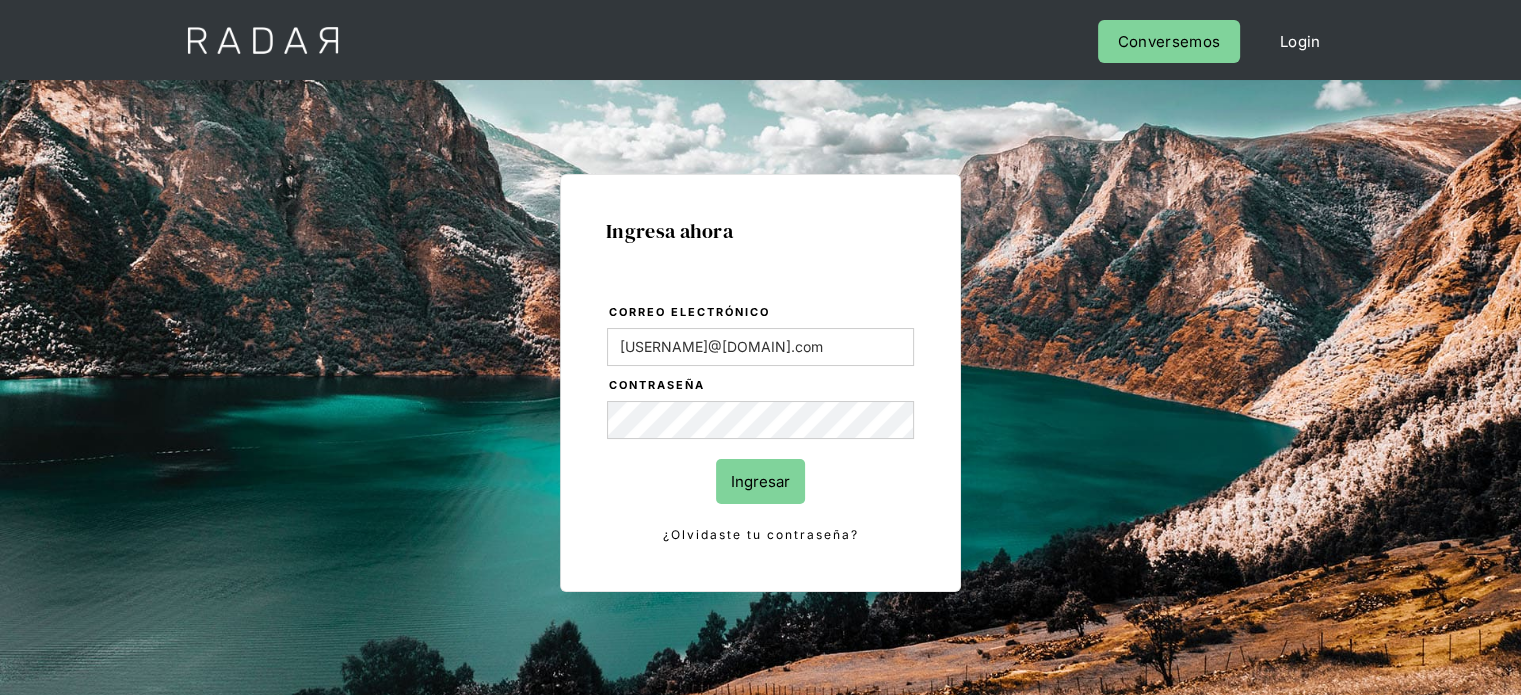 click on "Ingresar" at bounding box center (760, 481) 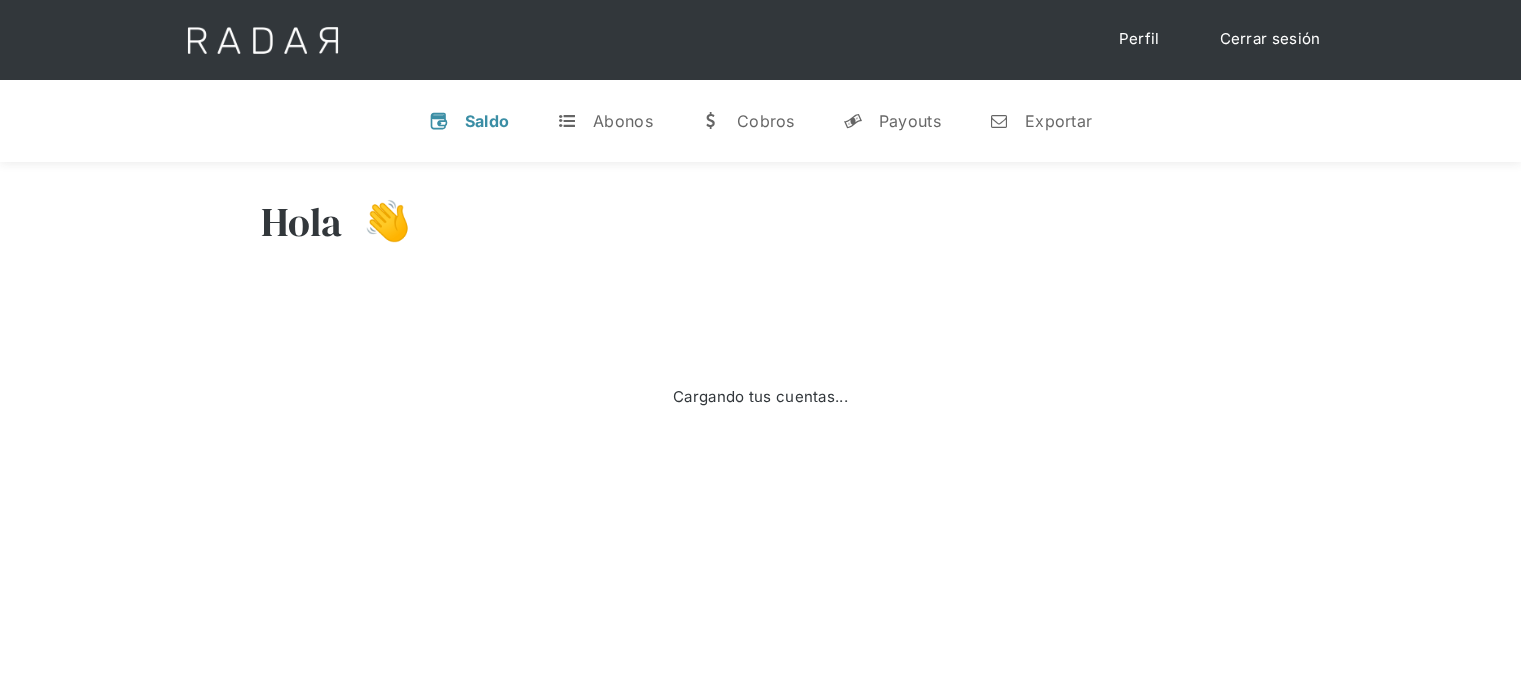 scroll, scrollTop: 0, scrollLeft: 0, axis: both 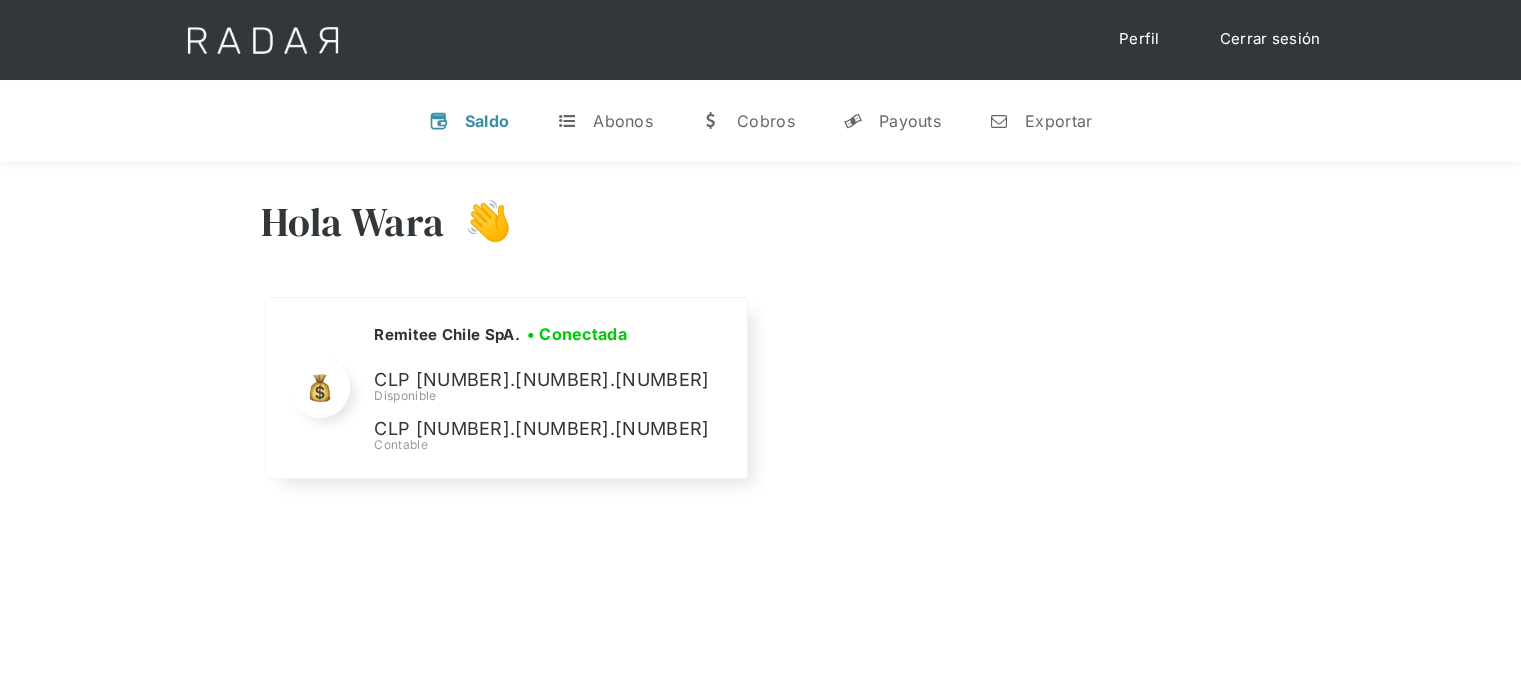drag, startPoint x: 170, startPoint y: 232, endPoint x: 164, endPoint y: 251, distance: 19.924858 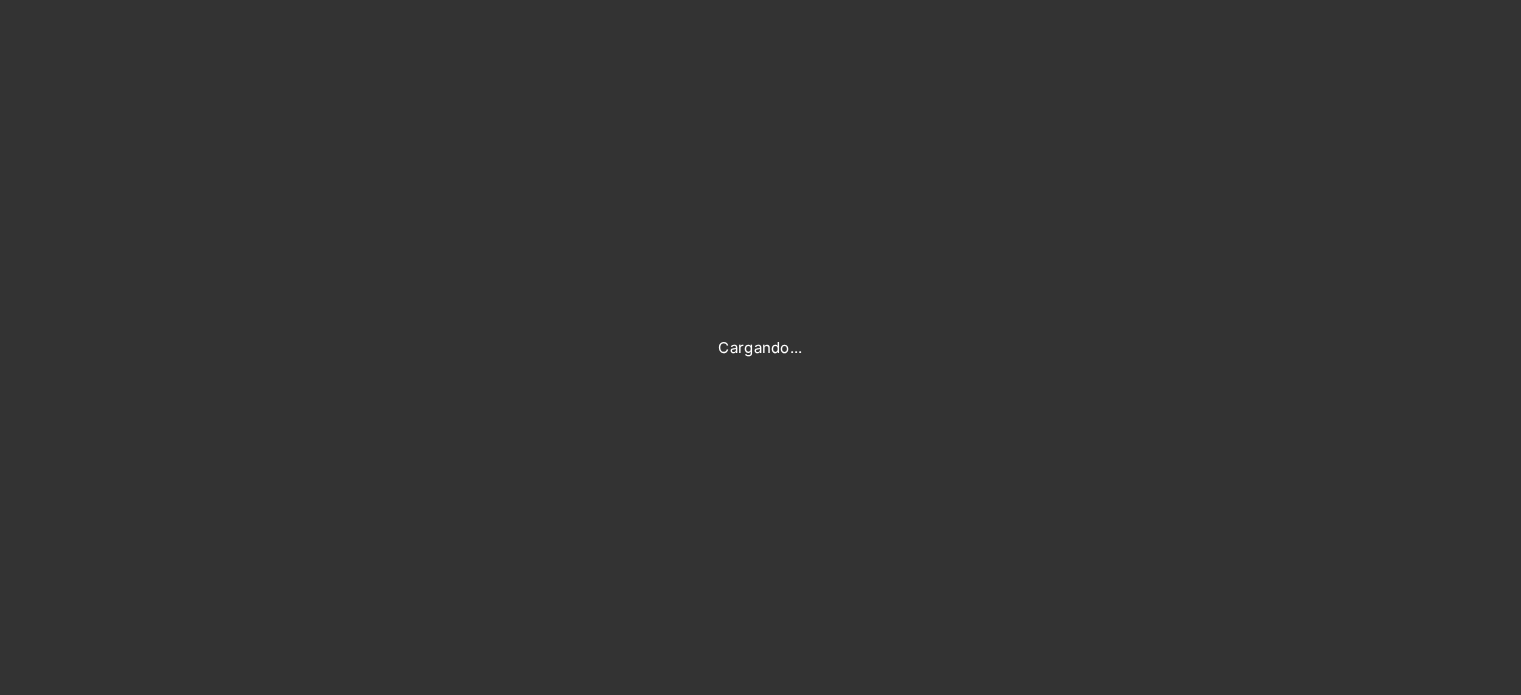 scroll, scrollTop: 0, scrollLeft: 0, axis: both 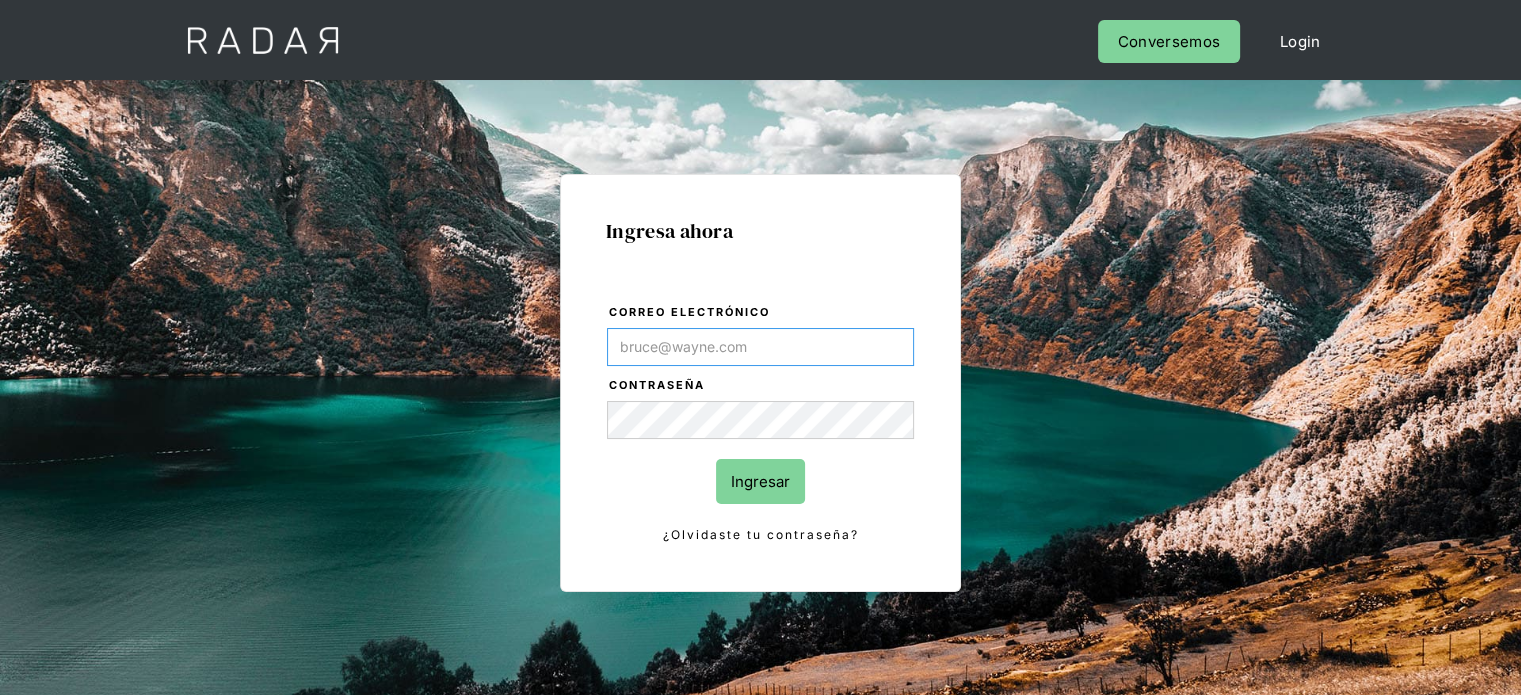 type on "[USERNAME]@[DOMAIN].com" 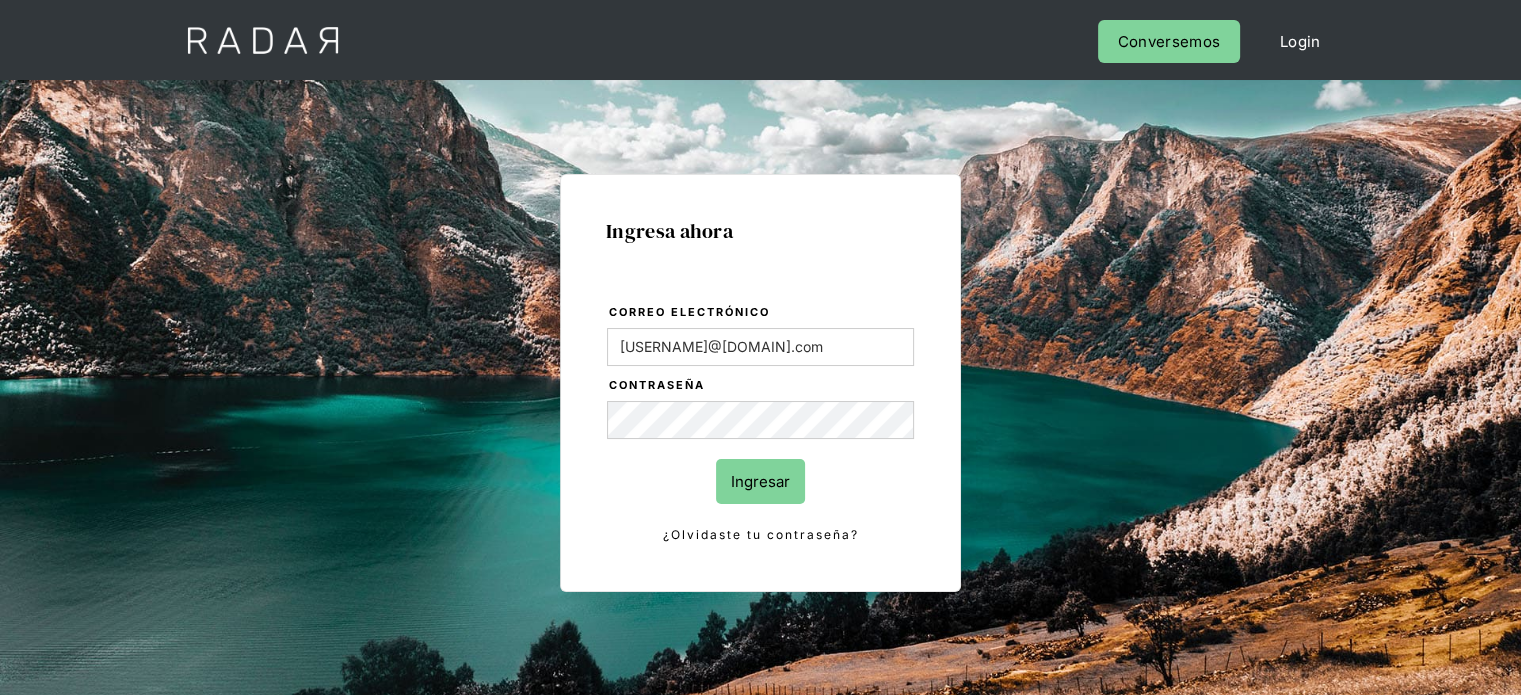 click on "Ingresar" at bounding box center [760, 481] 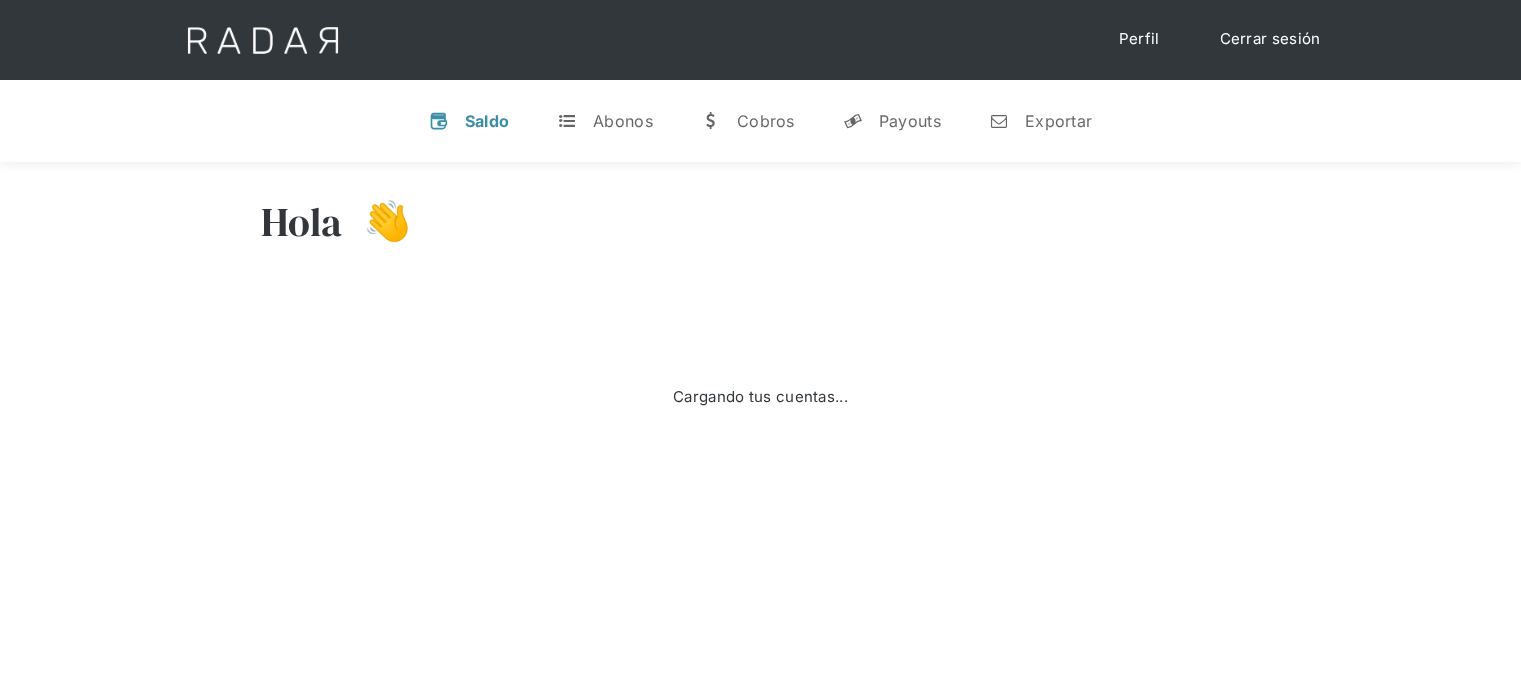 scroll, scrollTop: 0, scrollLeft: 0, axis: both 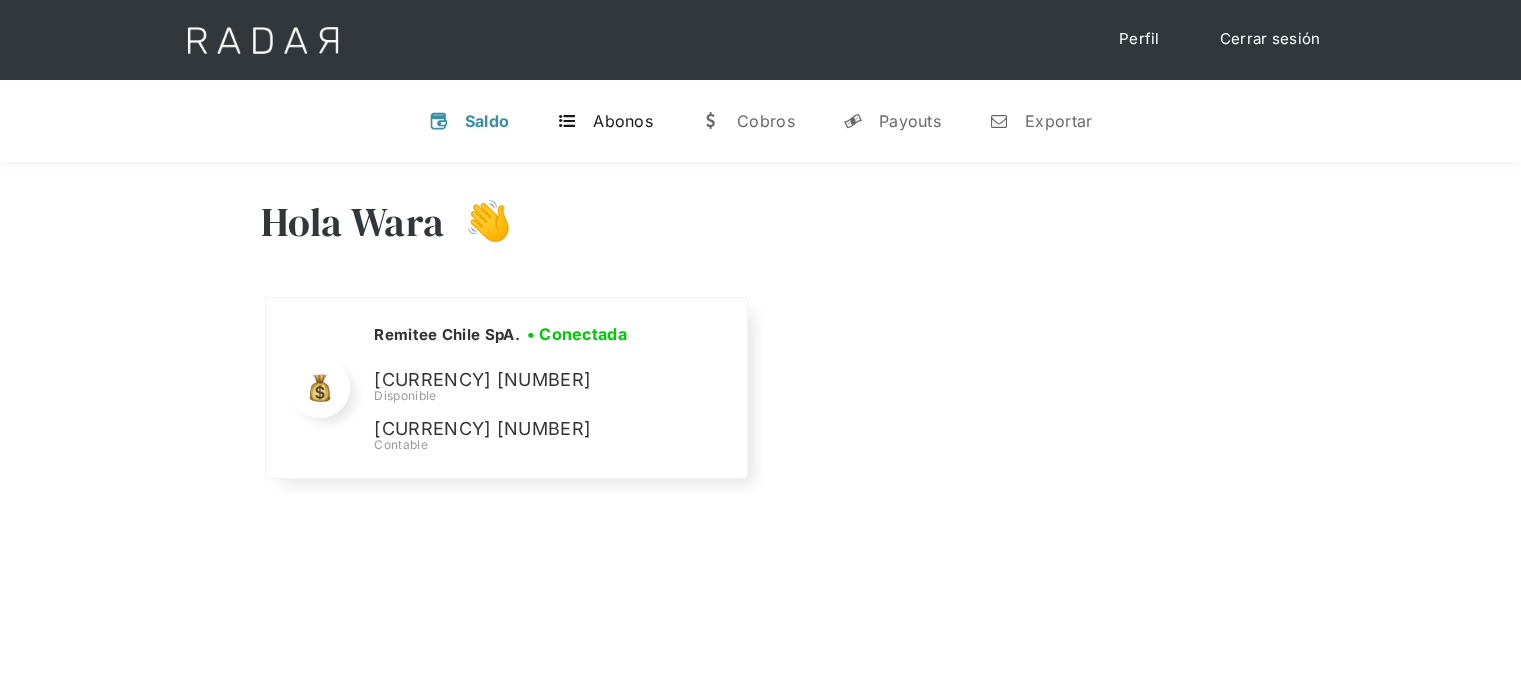 click on "Abonos" at bounding box center [623, 121] 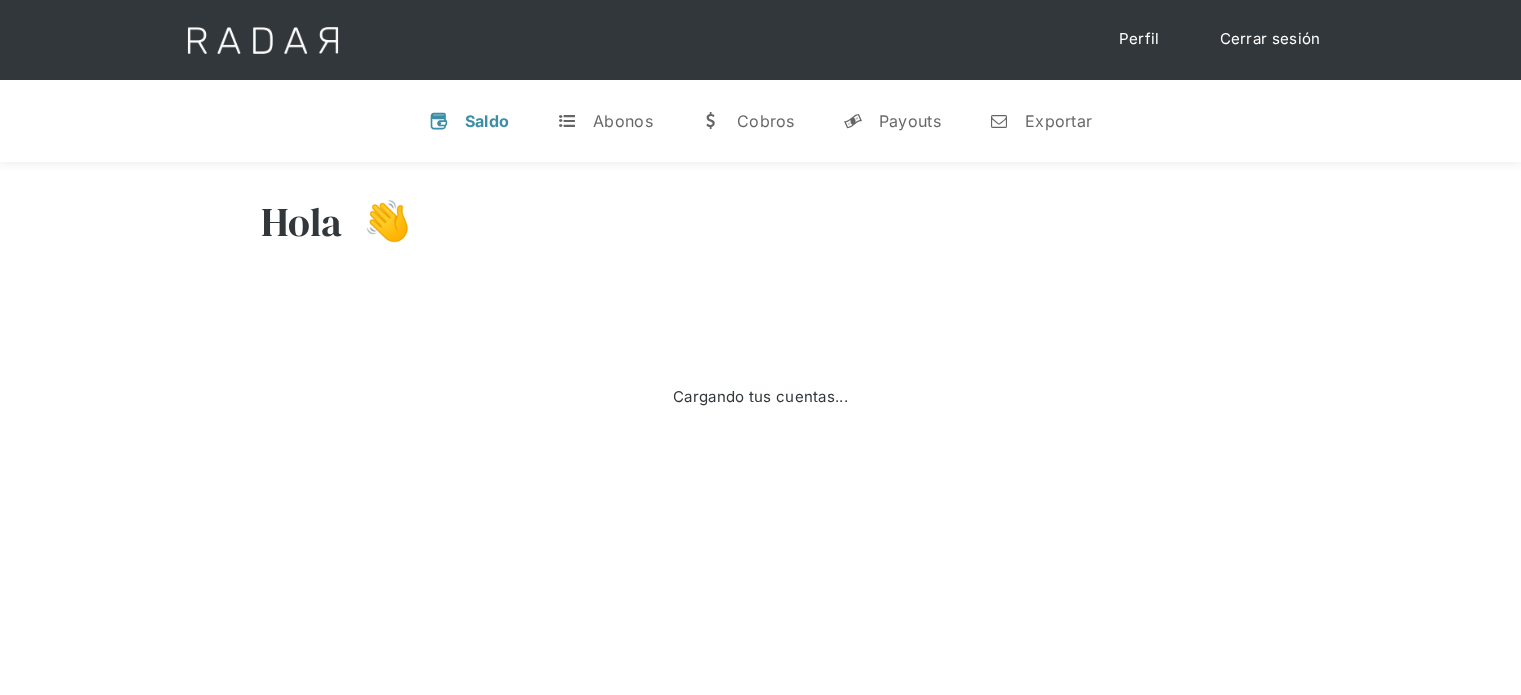 scroll, scrollTop: 0, scrollLeft: 0, axis: both 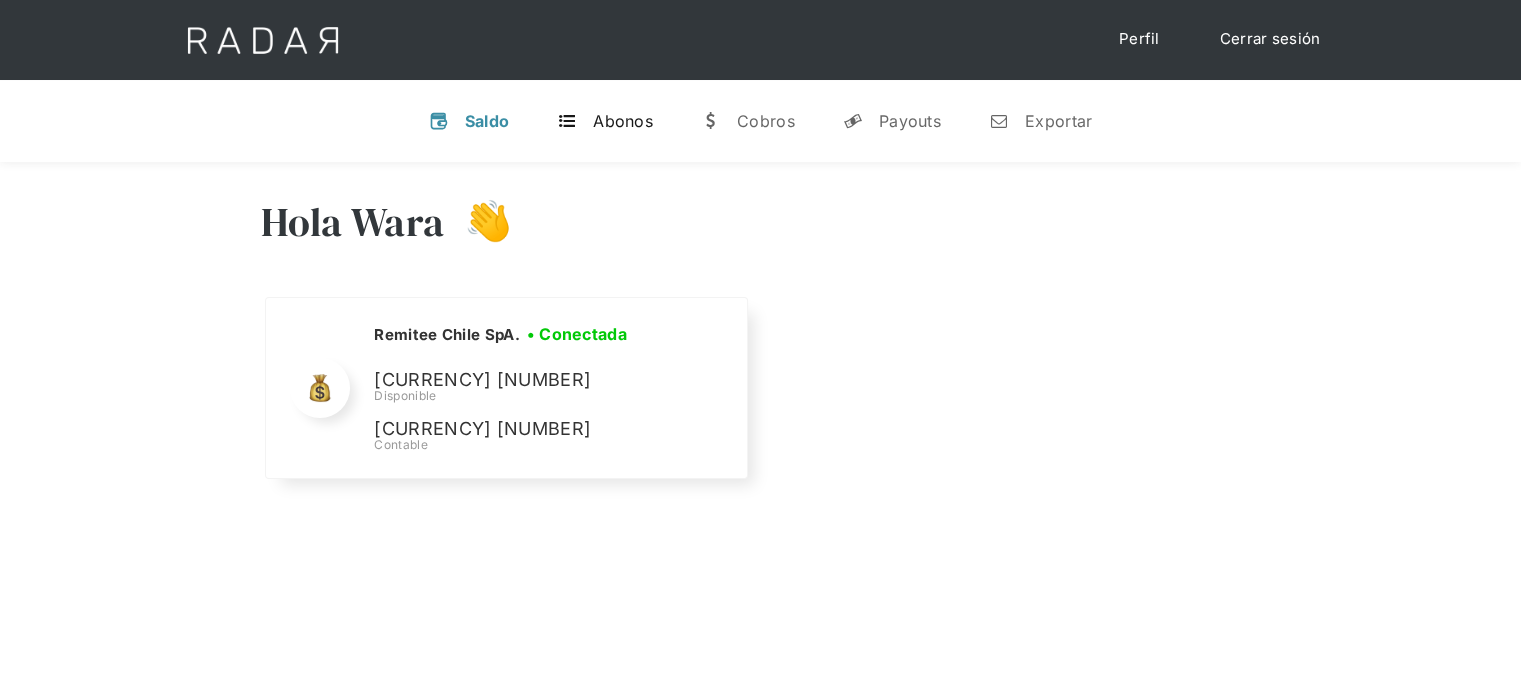click on "Abonos" at bounding box center (623, 121) 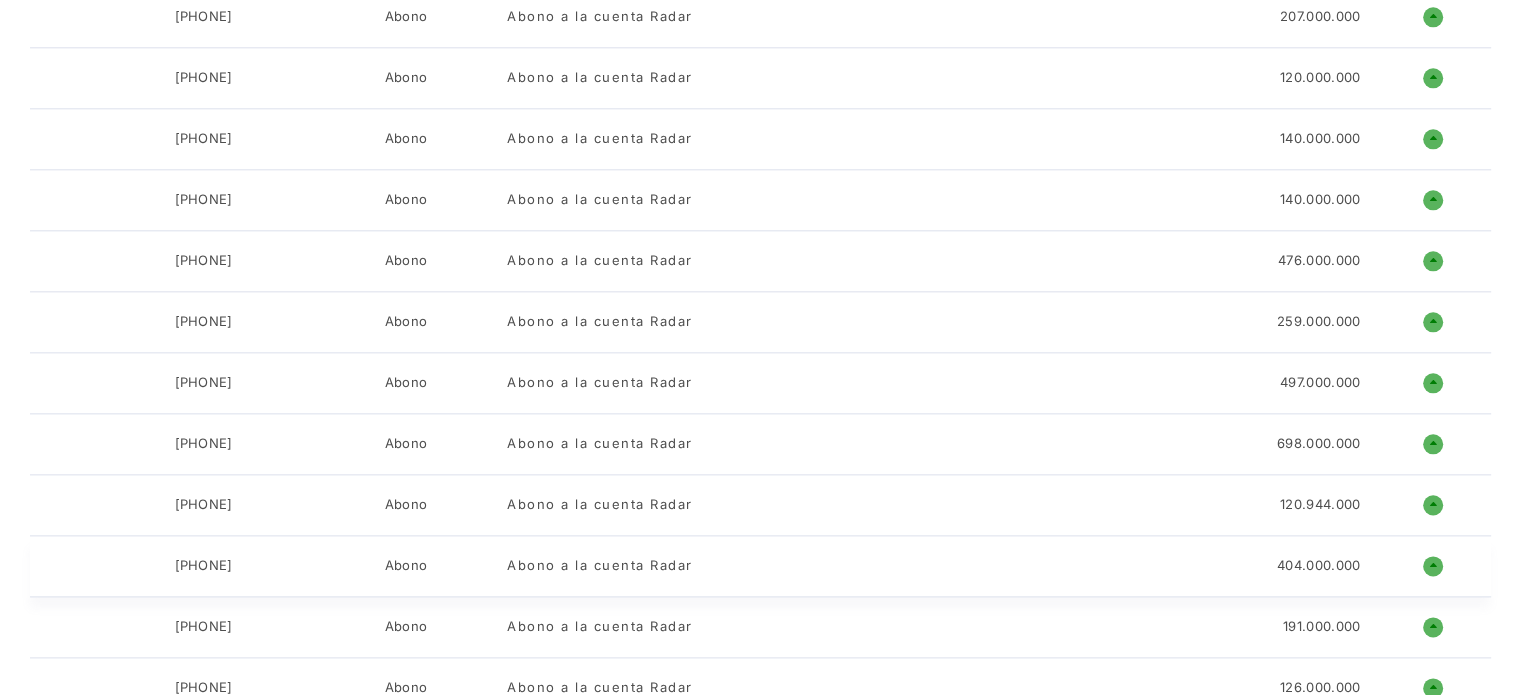 scroll, scrollTop: 2800, scrollLeft: 0, axis: vertical 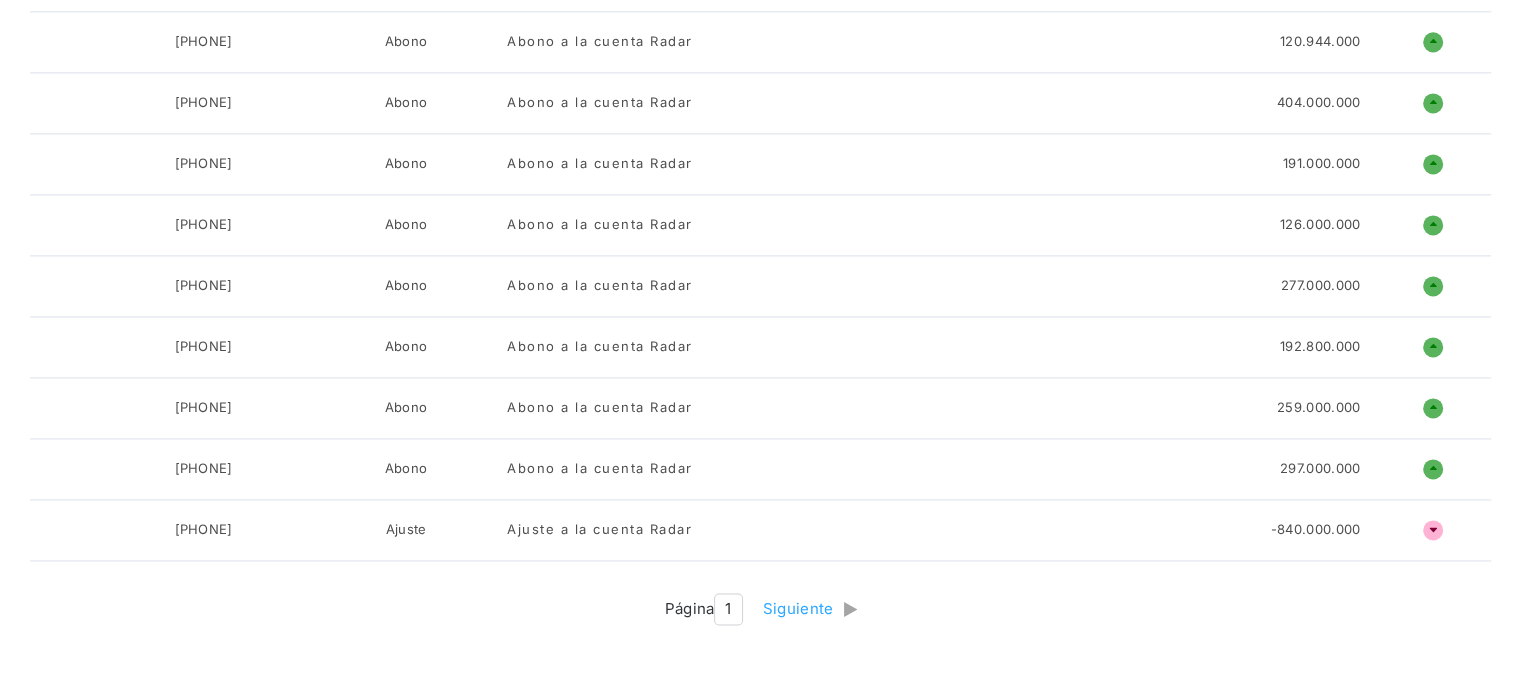 click on "Siguiente" at bounding box center (803, 609) 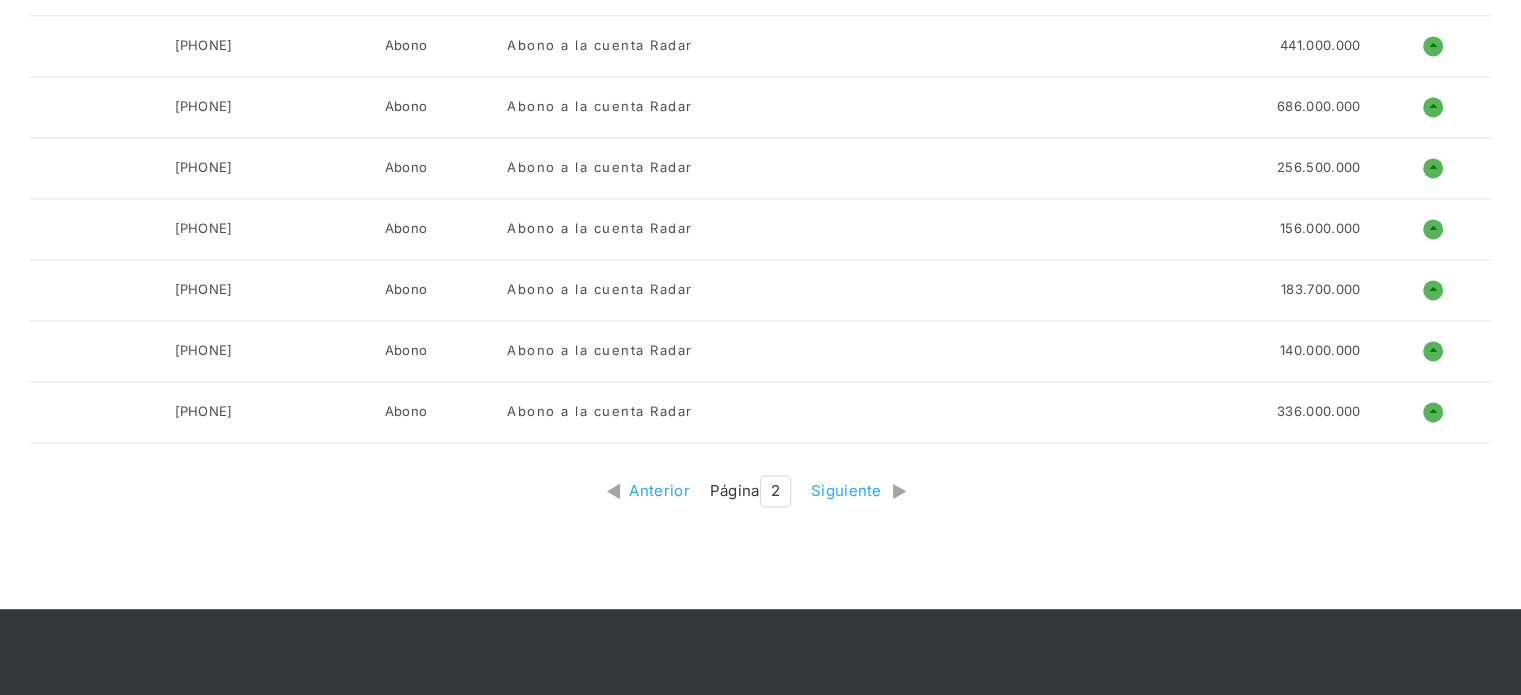 scroll, scrollTop: 3084, scrollLeft: 0, axis: vertical 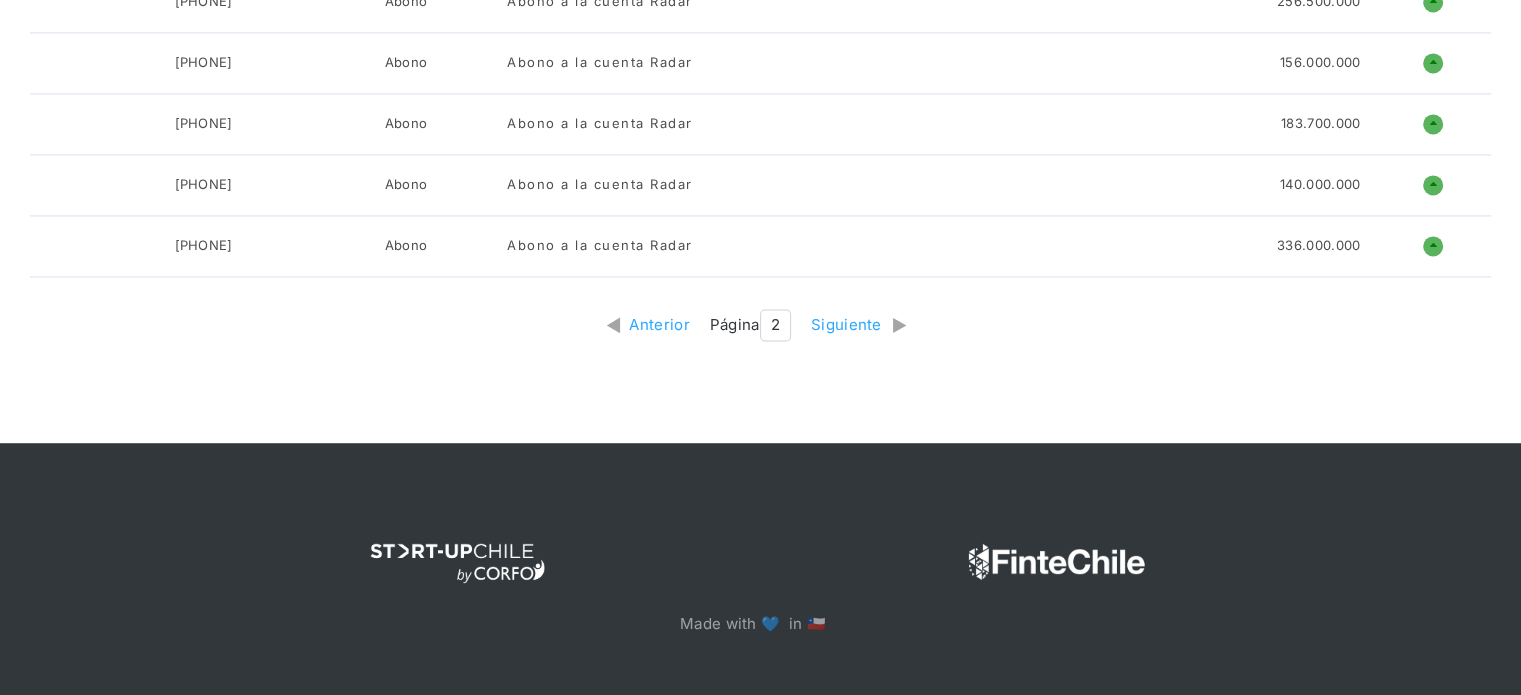 click on "Anterior Página  2 Siguiente" at bounding box center (760, 325) 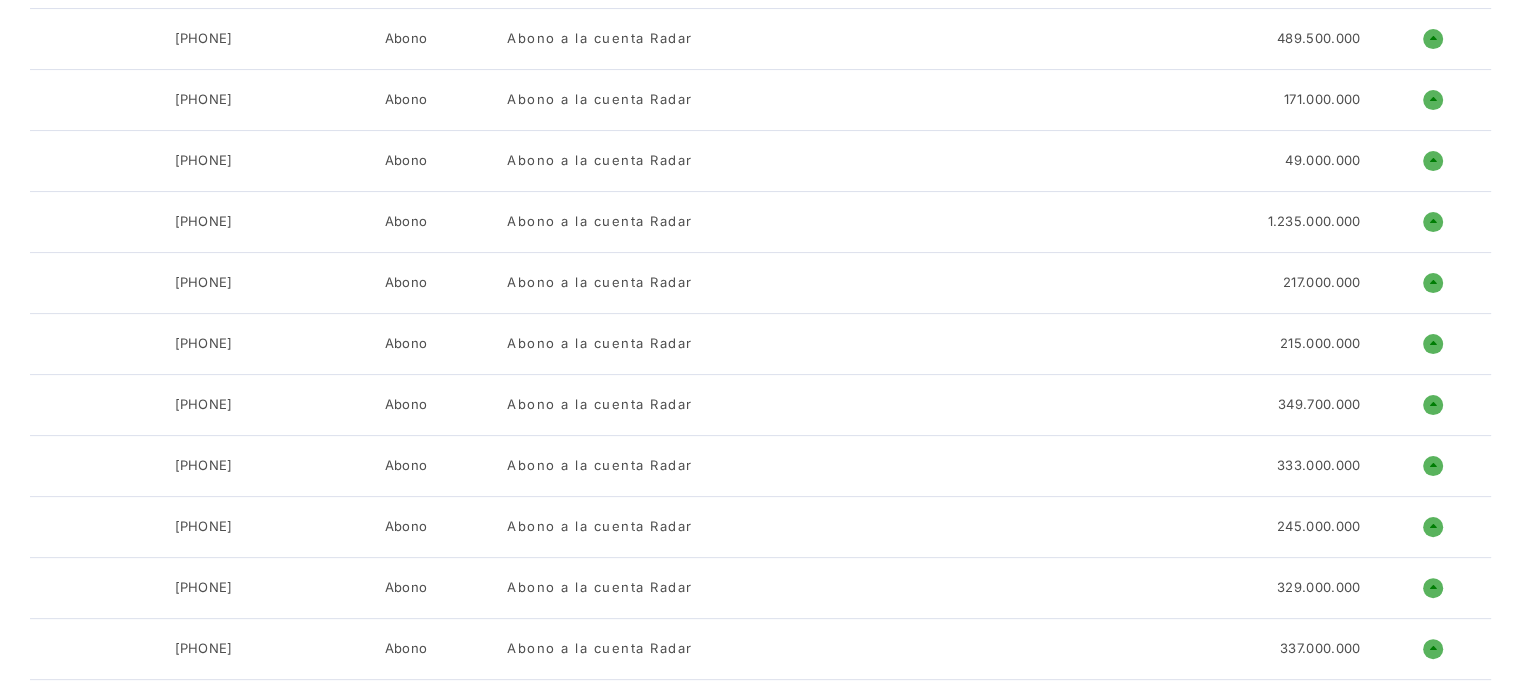 scroll, scrollTop: 3084, scrollLeft: 0, axis: vertical 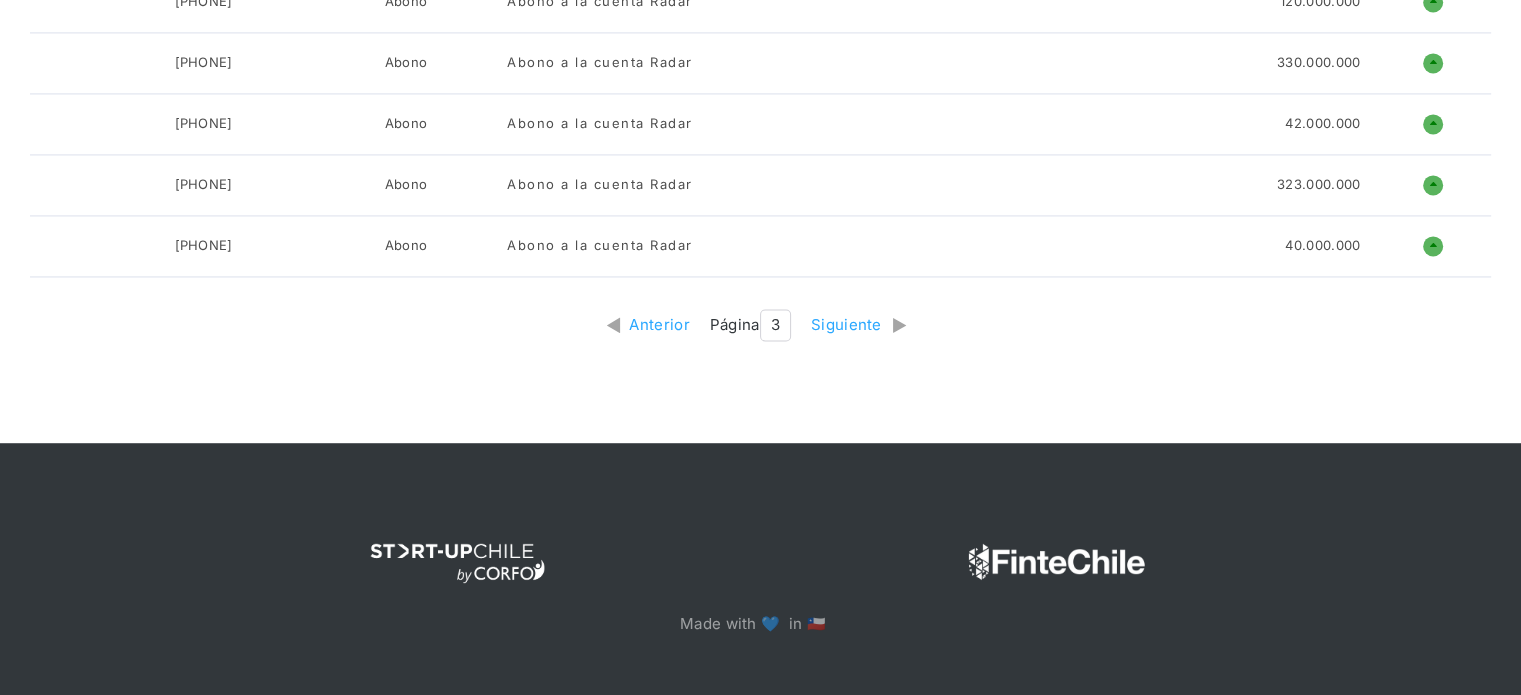 click on "Siguiente" at bounding box center (851, 325) 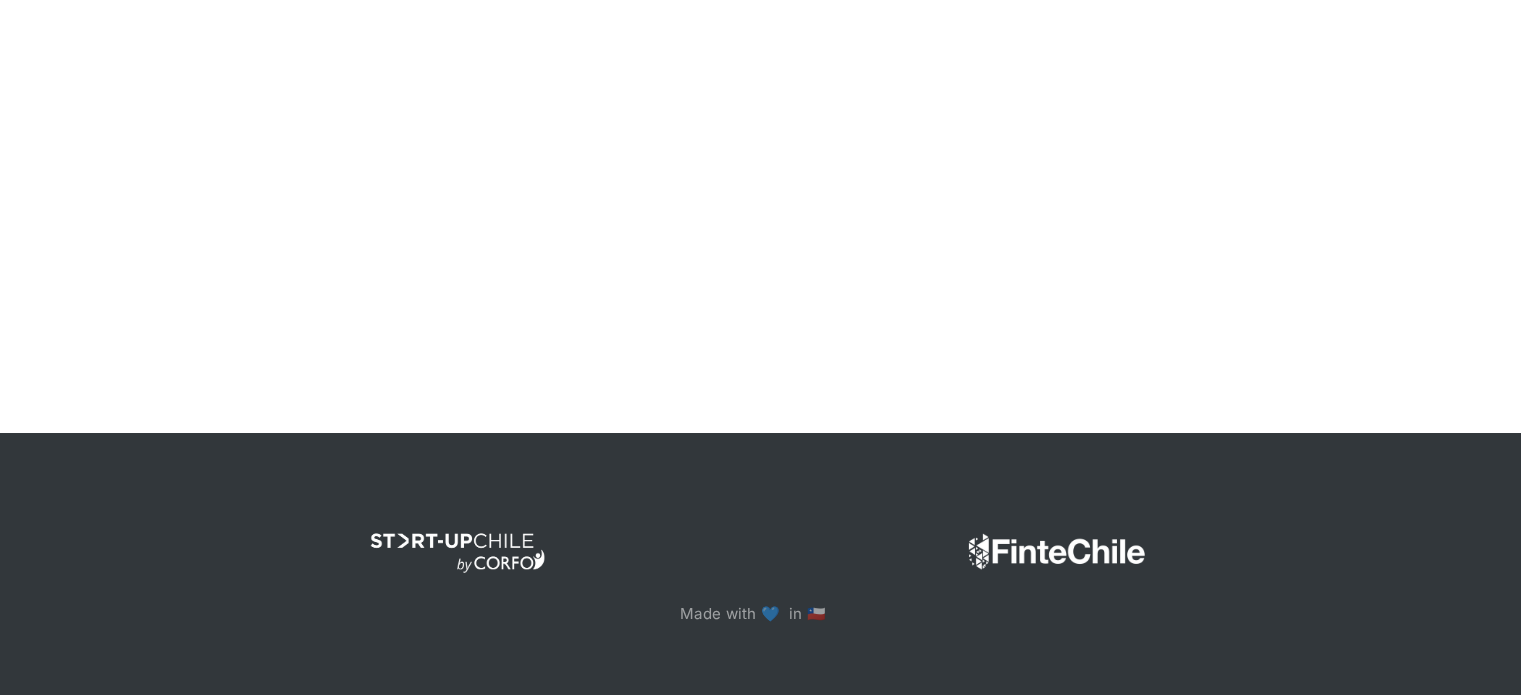 scroll, scrollTop: 3084, scrollLeft: 0, axis: vertical 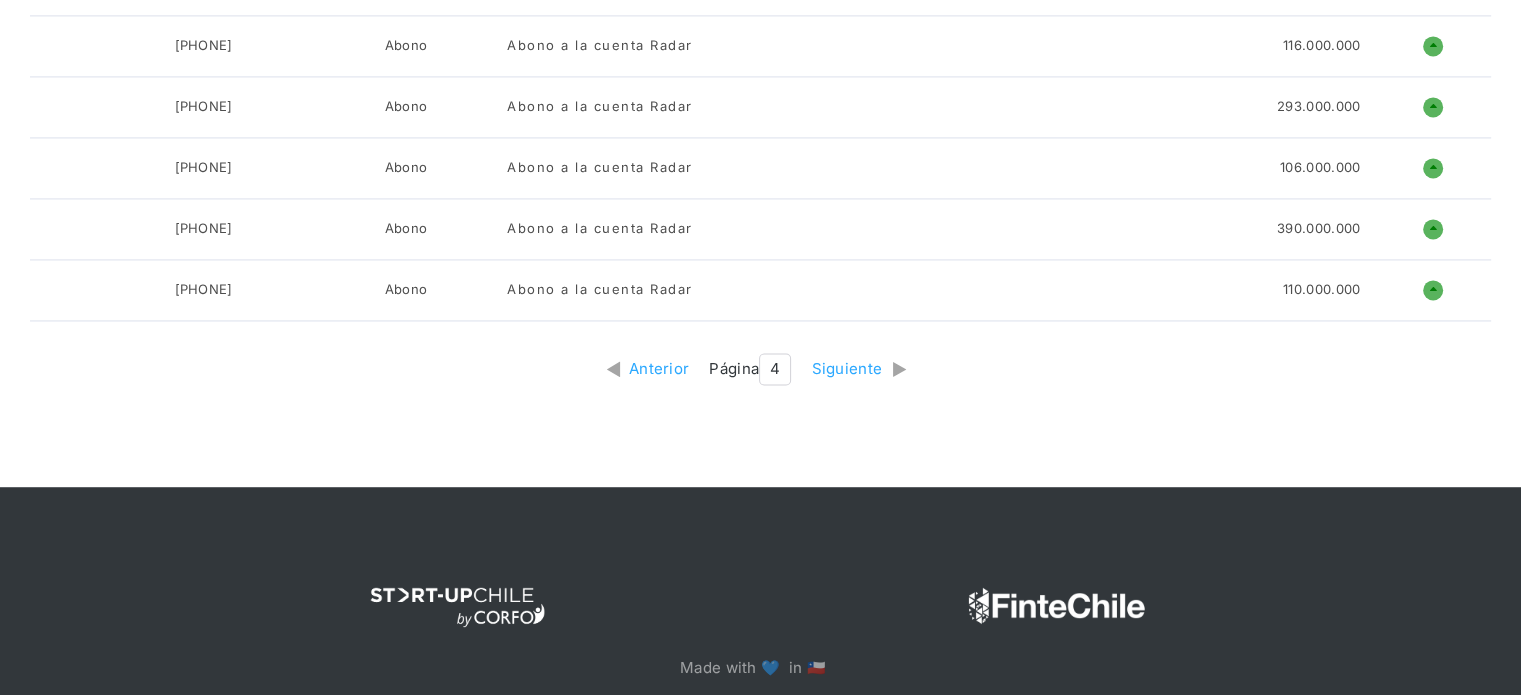 click on "Anterior" at bounding box center [664, 369] 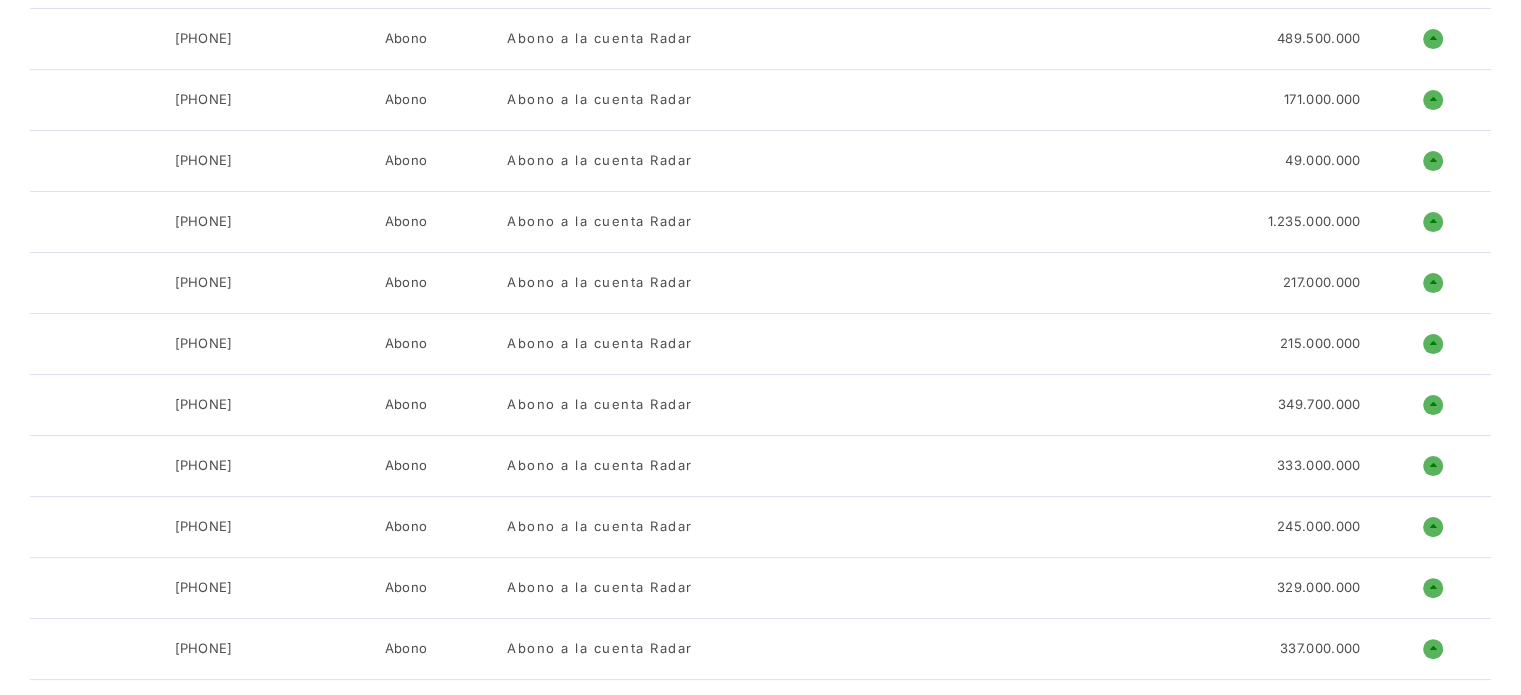 scroll, scrollTop: 3040, scrollLeft: 0, axis: vertical 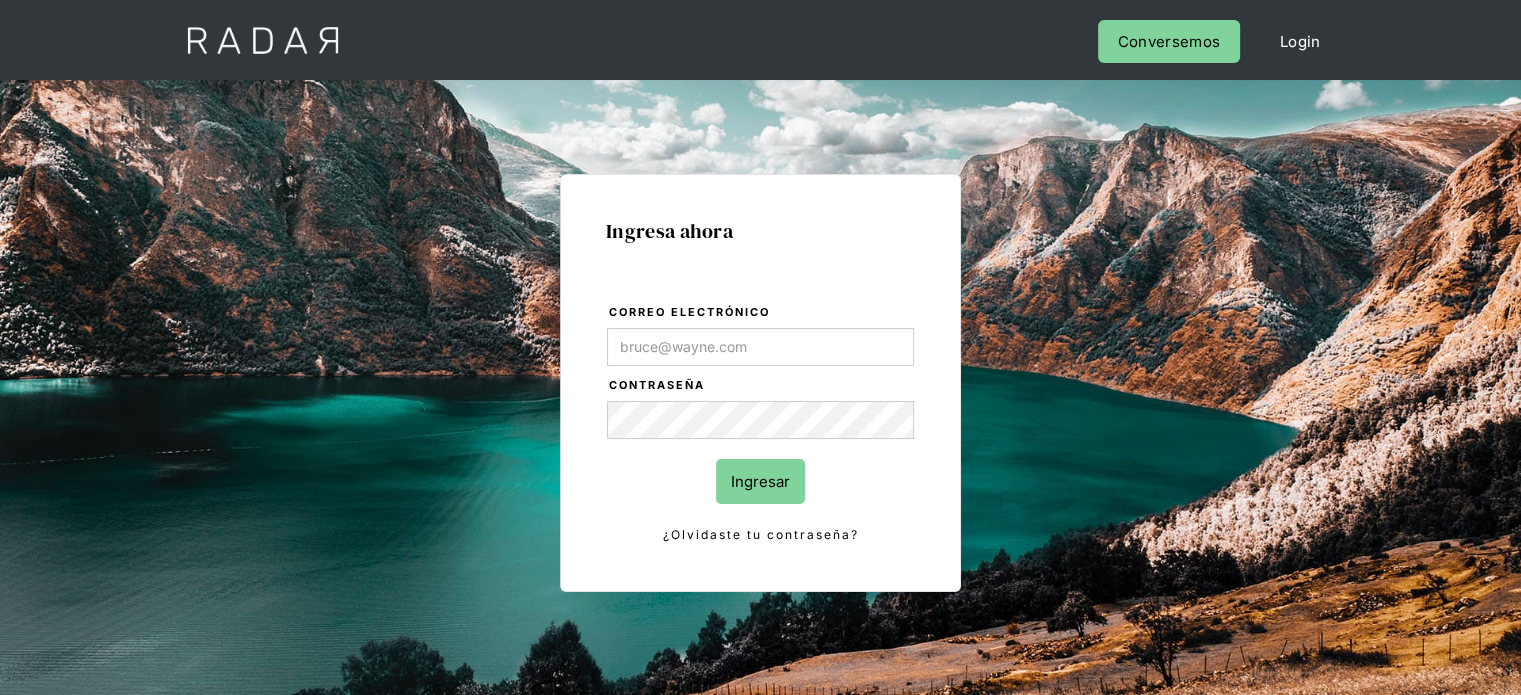 type on "[USERNAME]@[DOMAIN].com" 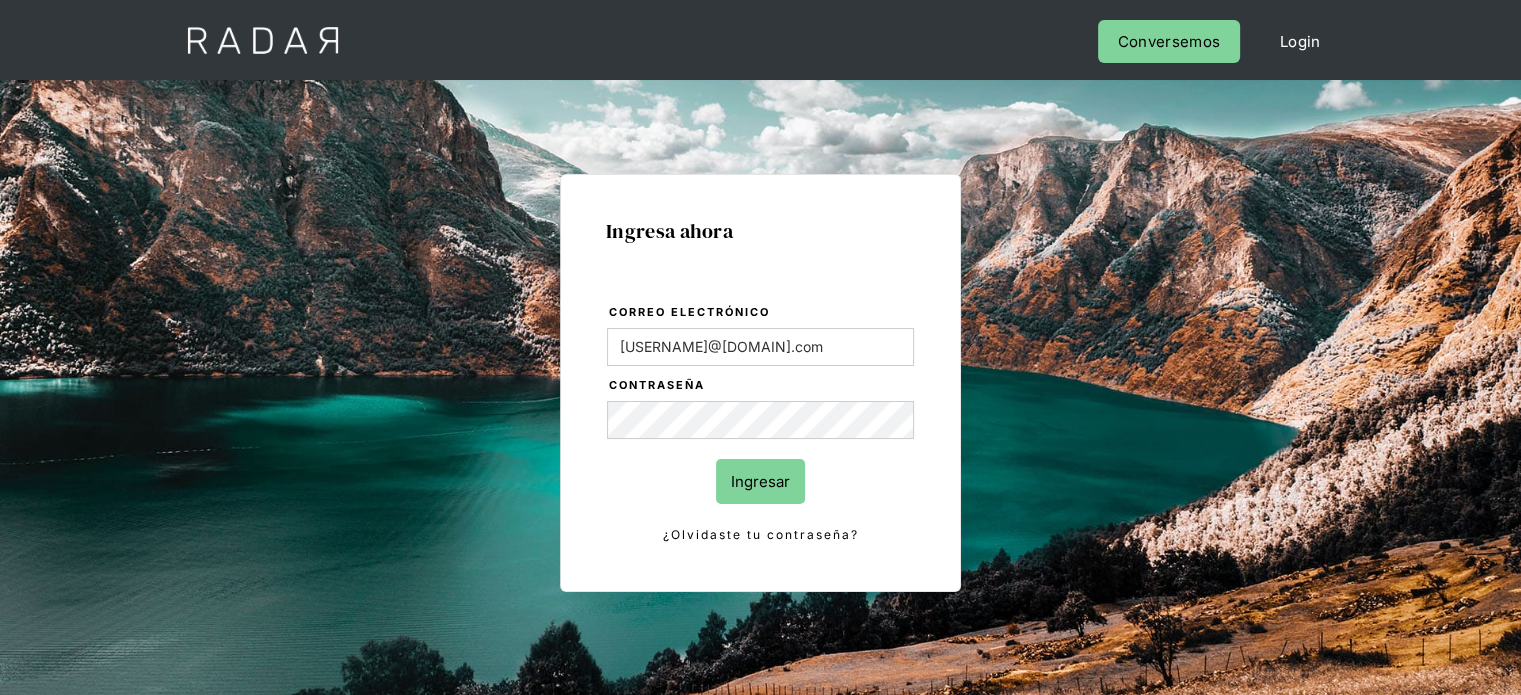 click on "Ingresar" at bounding box center (760, 481) 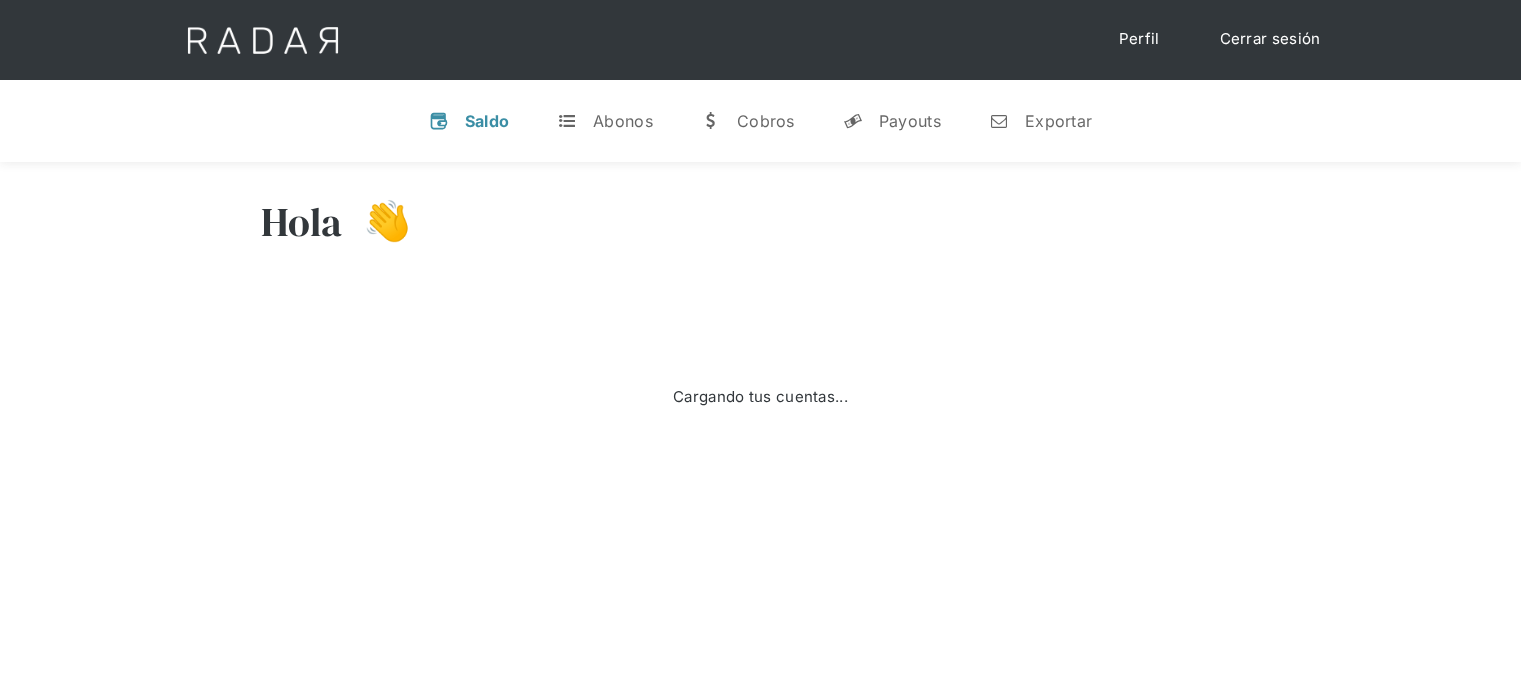 scroll, scrollTop: 0, scrollLeft: 0, axis: both 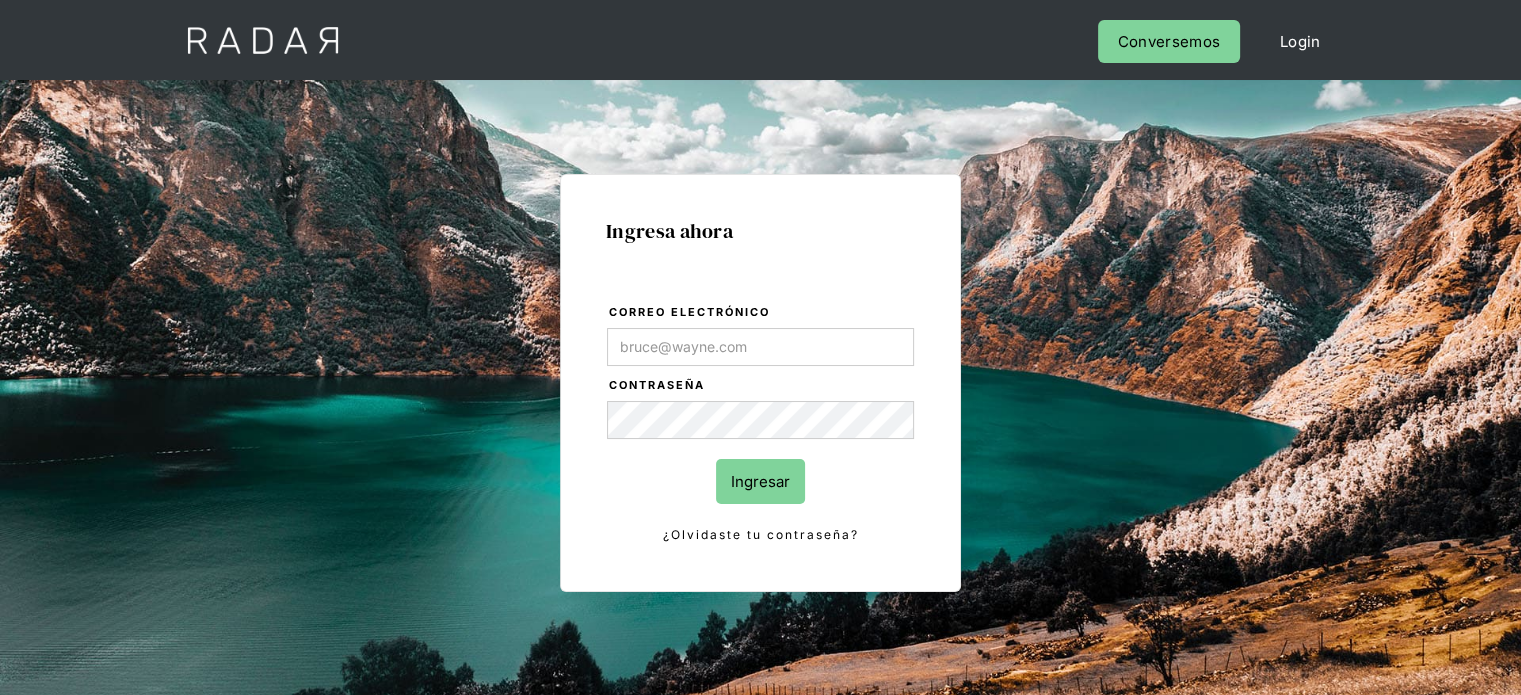 type on "[USERNAME]@[DOMAIN].com" 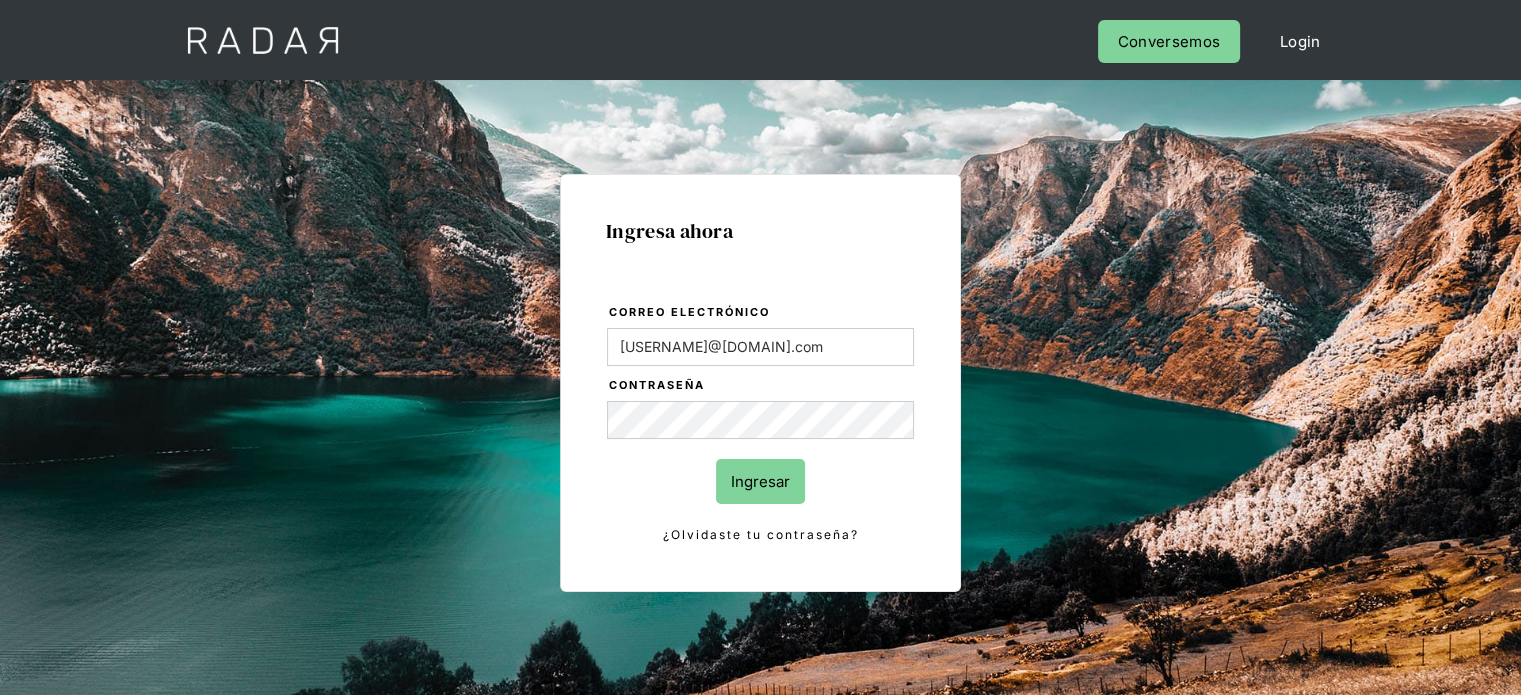 click on "Ingresar" at bounding box center (760, 481) 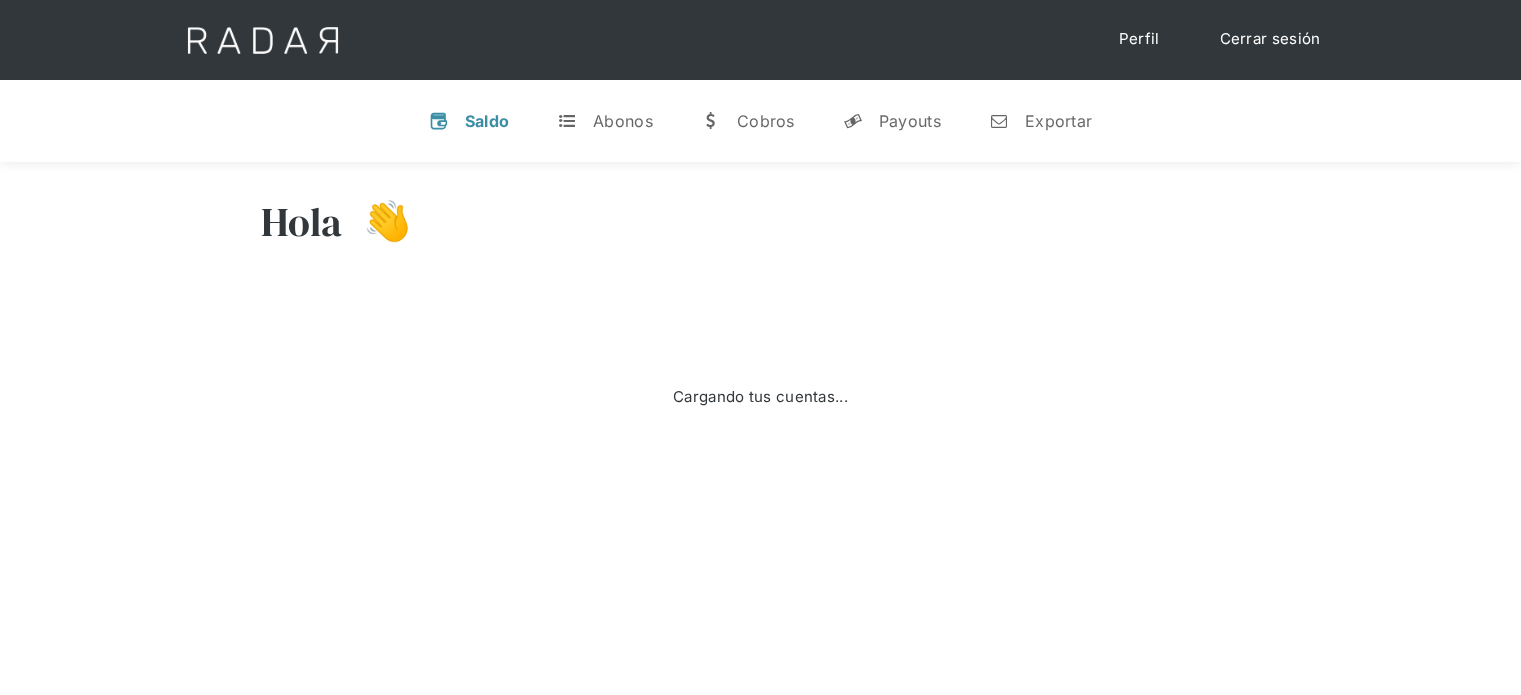 scroll, scrollTop: 0, scrollLeft: 0, axis: both 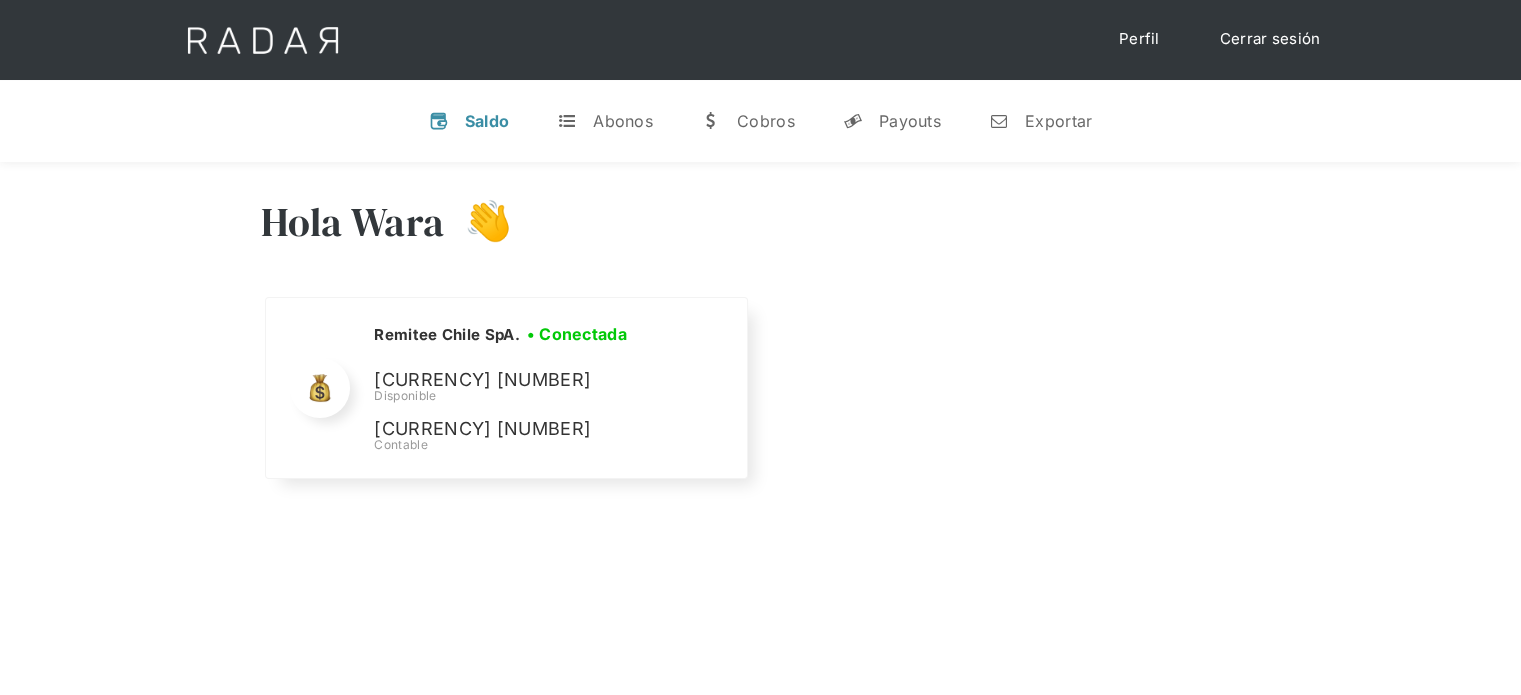 click on "Hola [FIRST] 👋Cargando tus cuentas... Nombre de la empresa • Conectada • Desconectada N/A Disponible N/A Contable Remitee Chile SpA. • Conectada • Desconectada [CURRENCY] [NUMBER] Disponible [CURRENCY] [NUMBER] Contable" at bounding box center (760, 341) 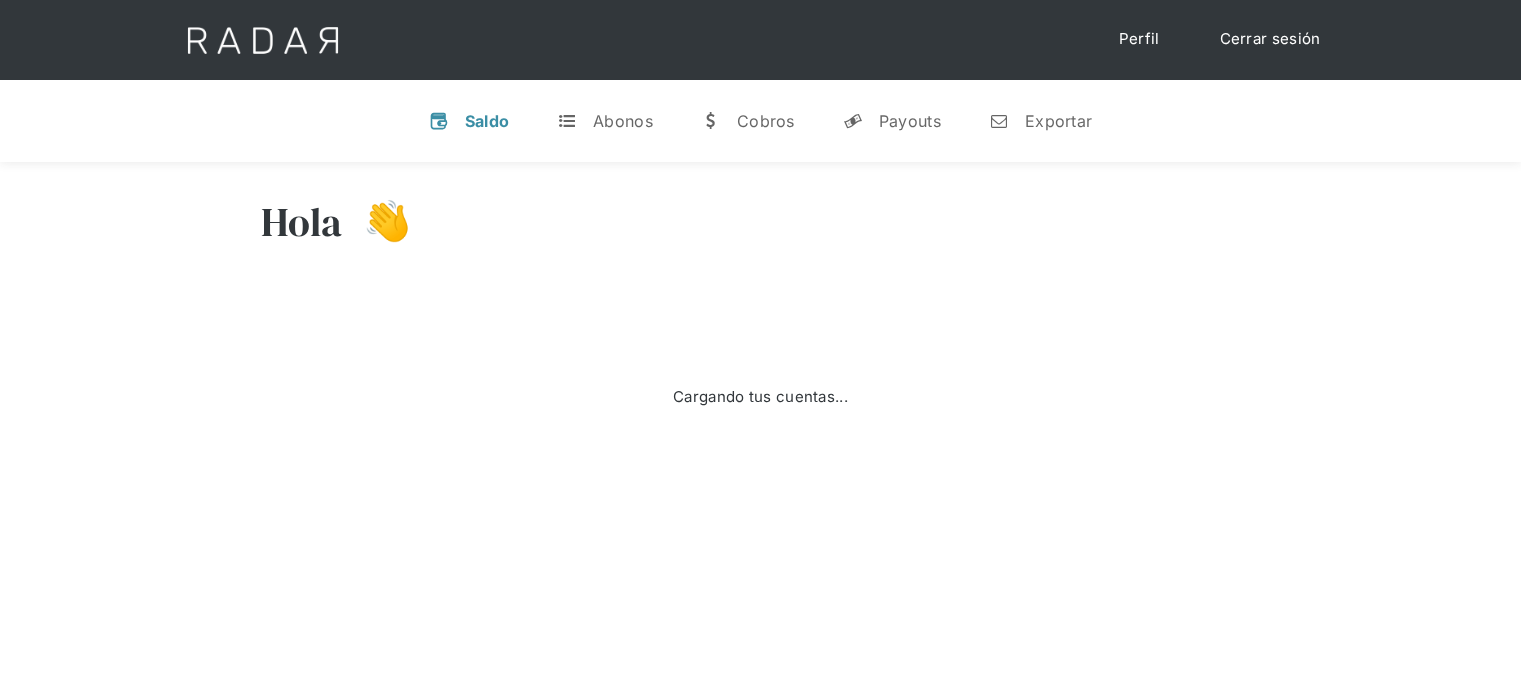 scroll, scrollTop: 0, scrollLeft: 0, axis: both 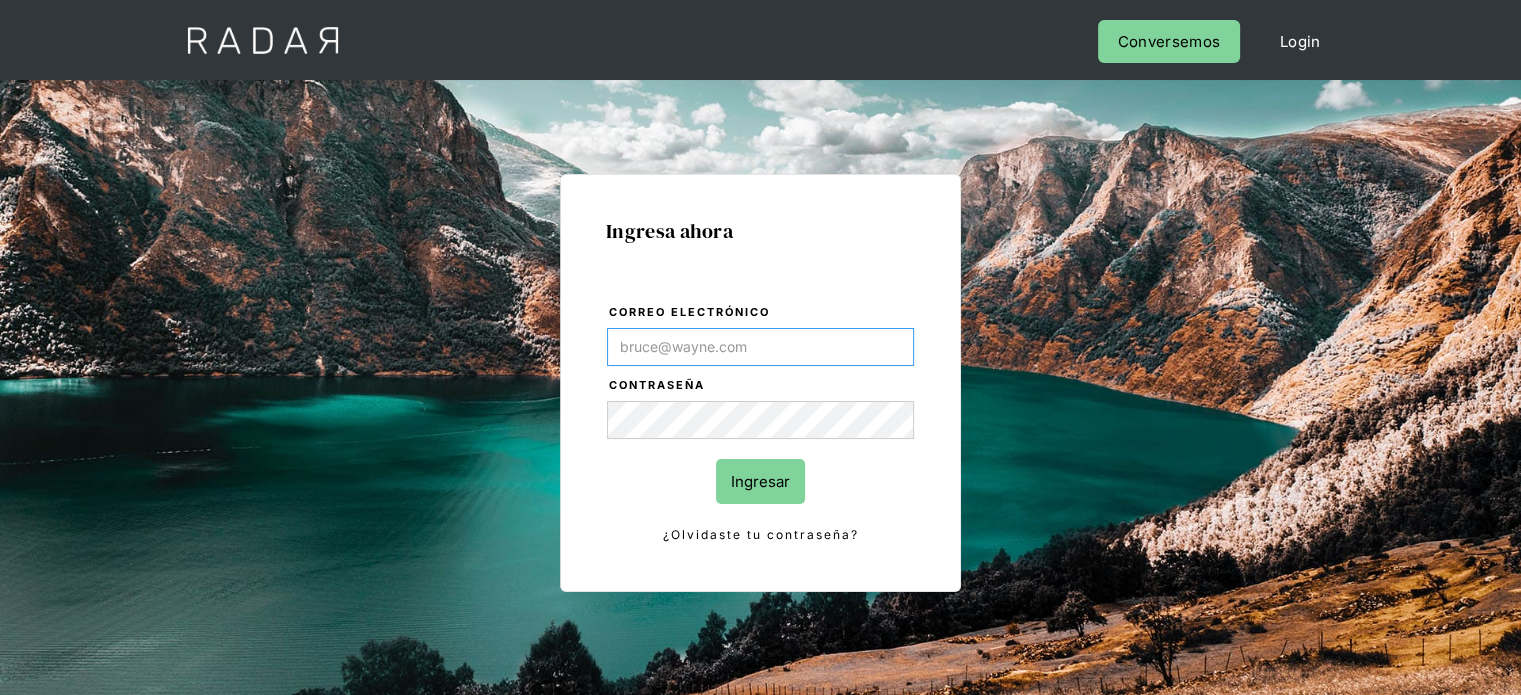 type on "[USERNAME]@[DOMAIN].com" 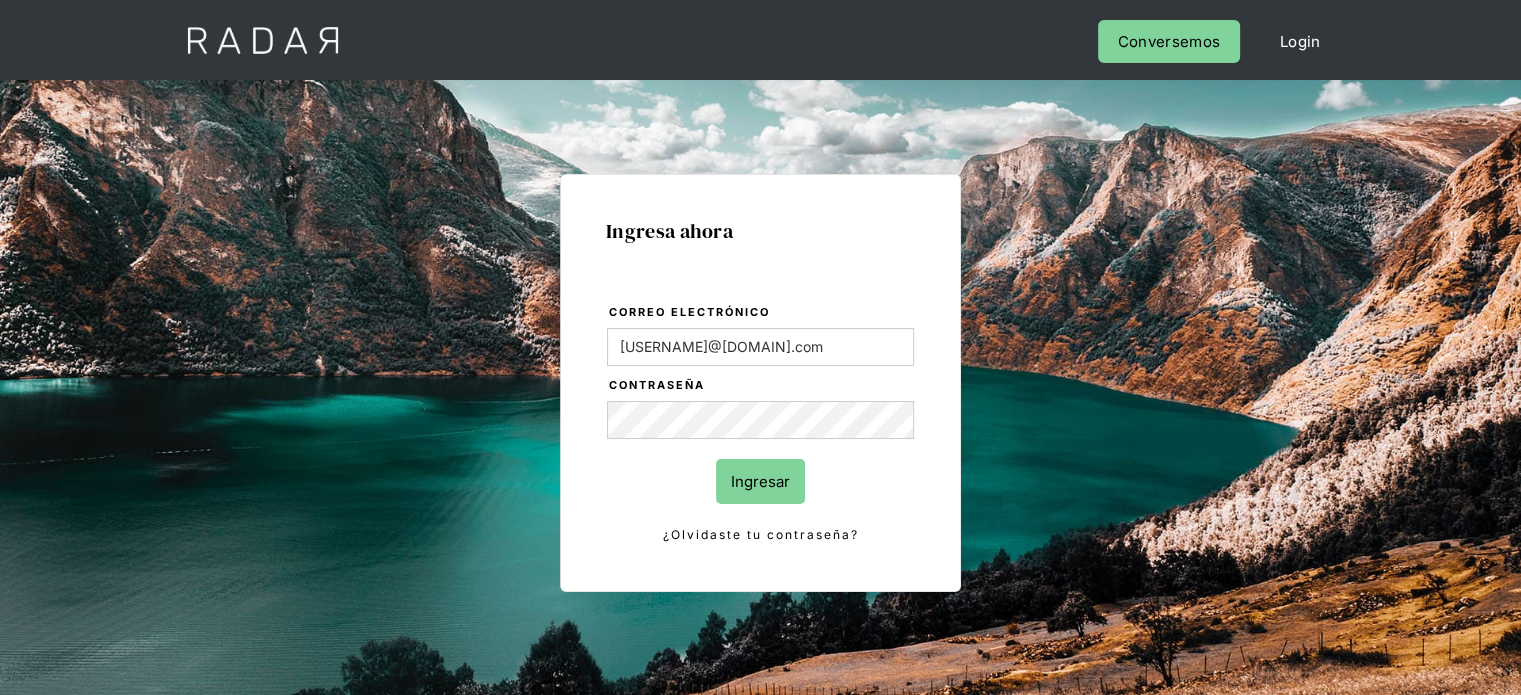 click on "Ingresar" at bounding box center (760, 481) 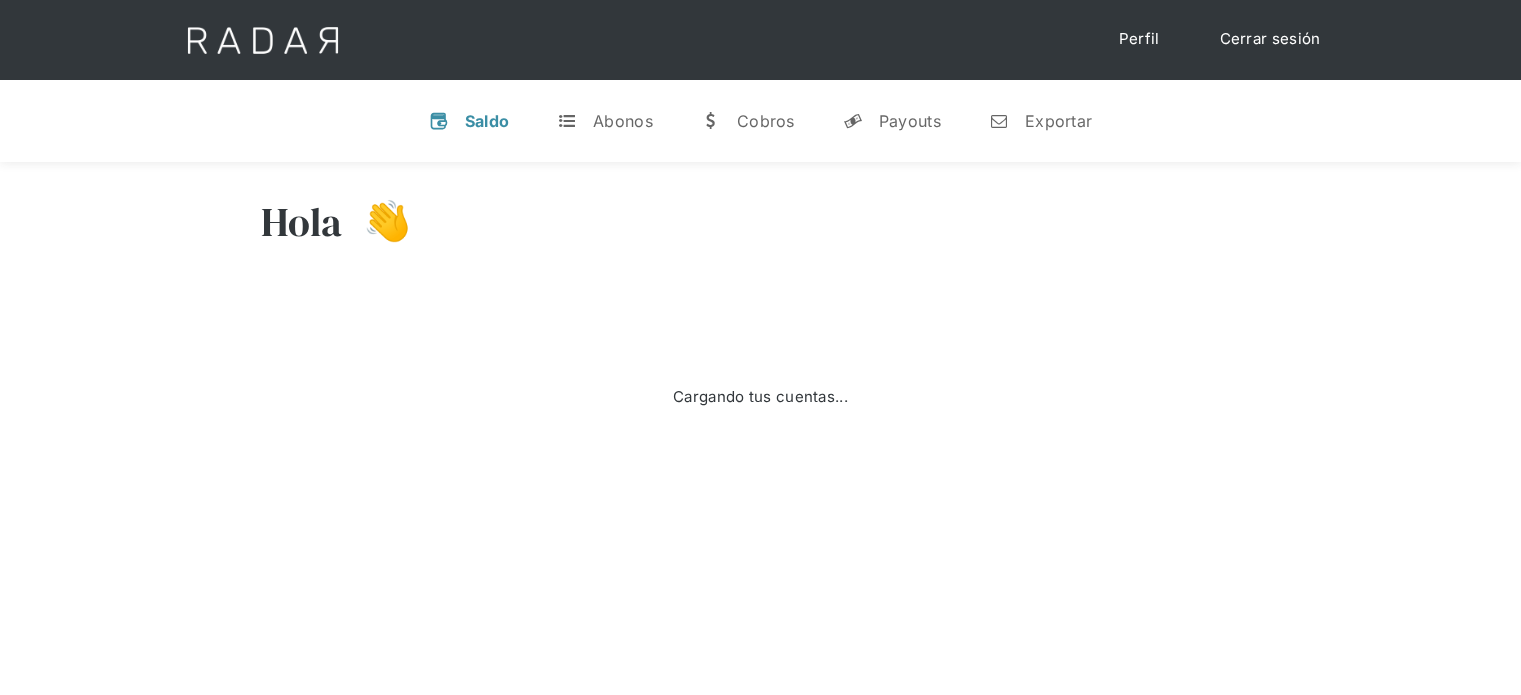 scroll, scrollTop: 0, scrollLeft: 0, axis: both 